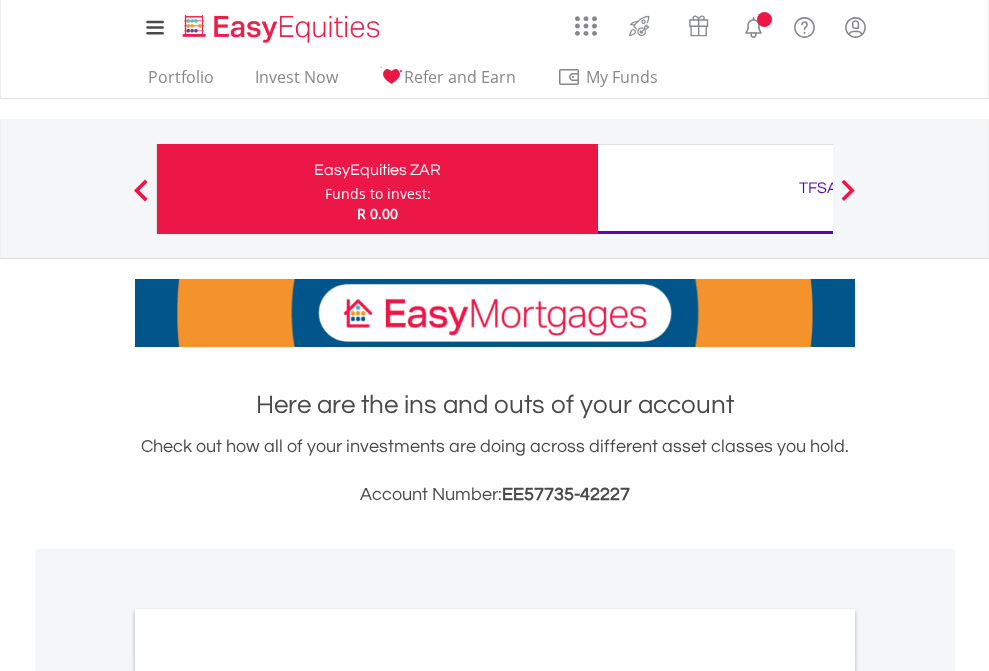 scroll, scrollTop: 0, scrollLeft: 0, axis: both 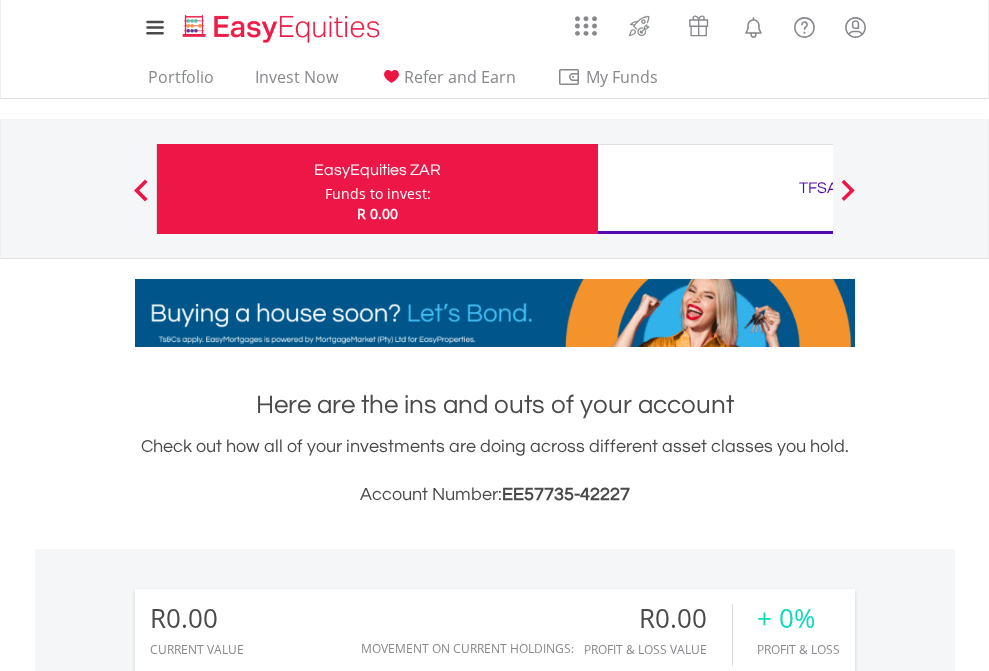 click on "Funds to invest:" at bounding box center (378, 194) 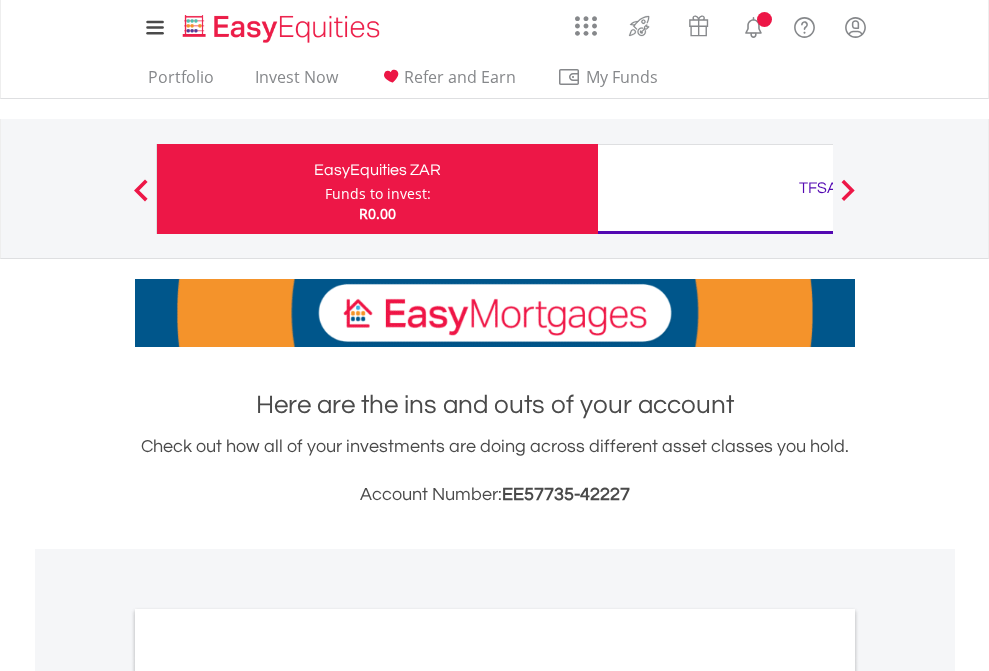 scroll, scrollTop: 0, scrollLeft: 0, axis: both 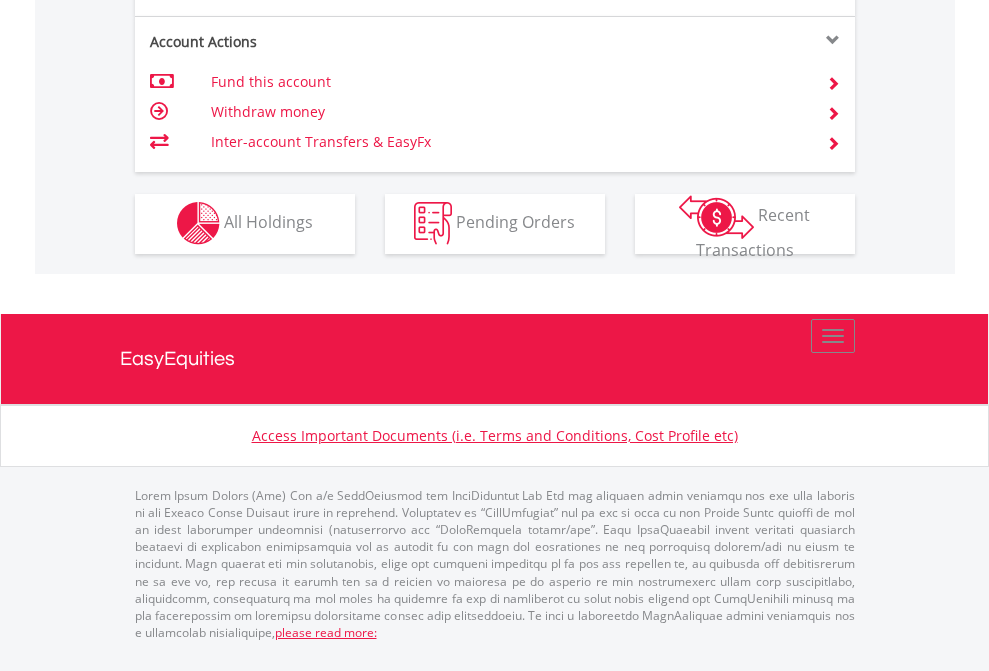 click on "Investment types" at bounding box center (706, -353) 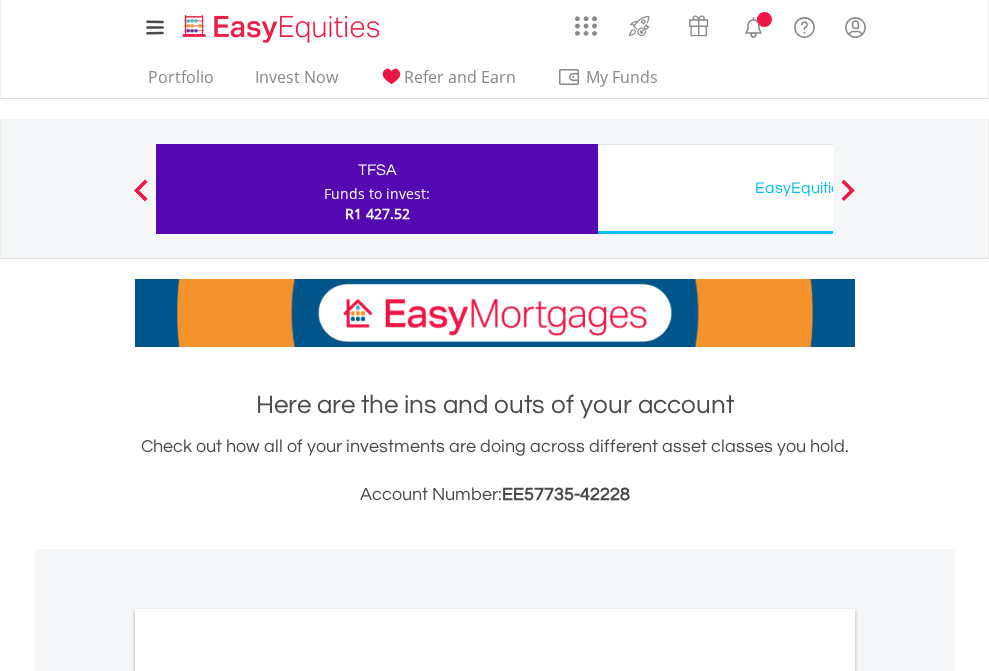 scroll, scrollTop: 0, scrollLeft: 0, axis: both 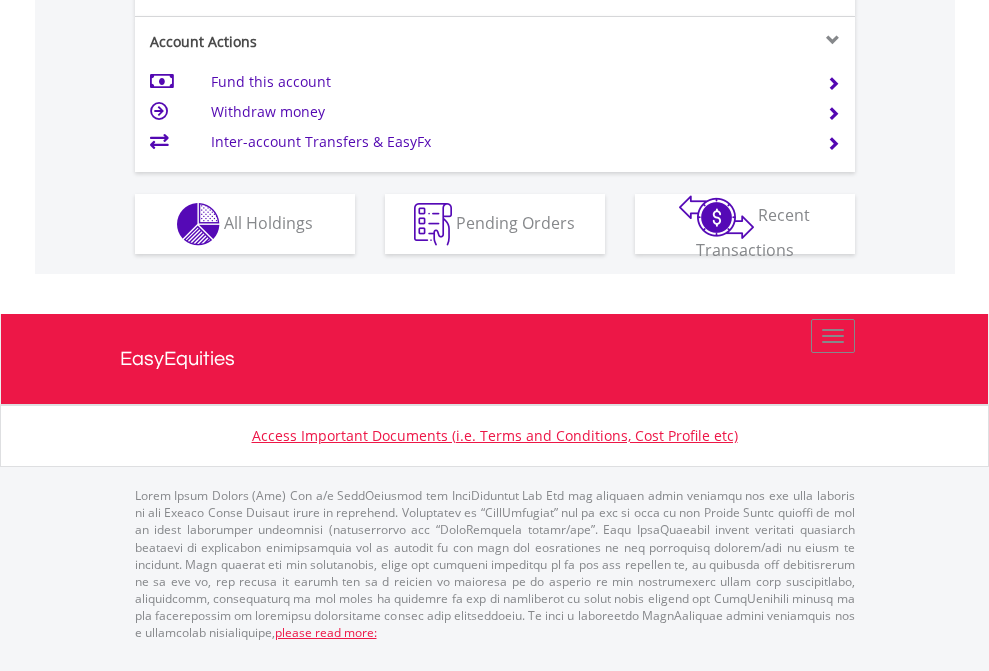 click on "Investment types" at bounding box center (706, -337) 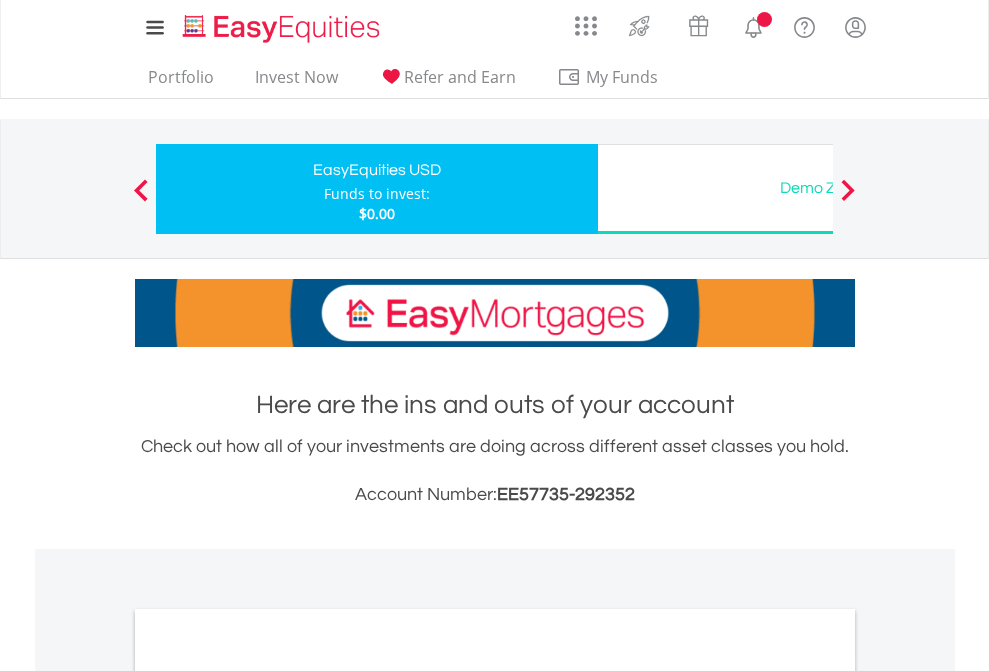 scroll, scrollTop: 0, scrollLeft: 0, axis: both 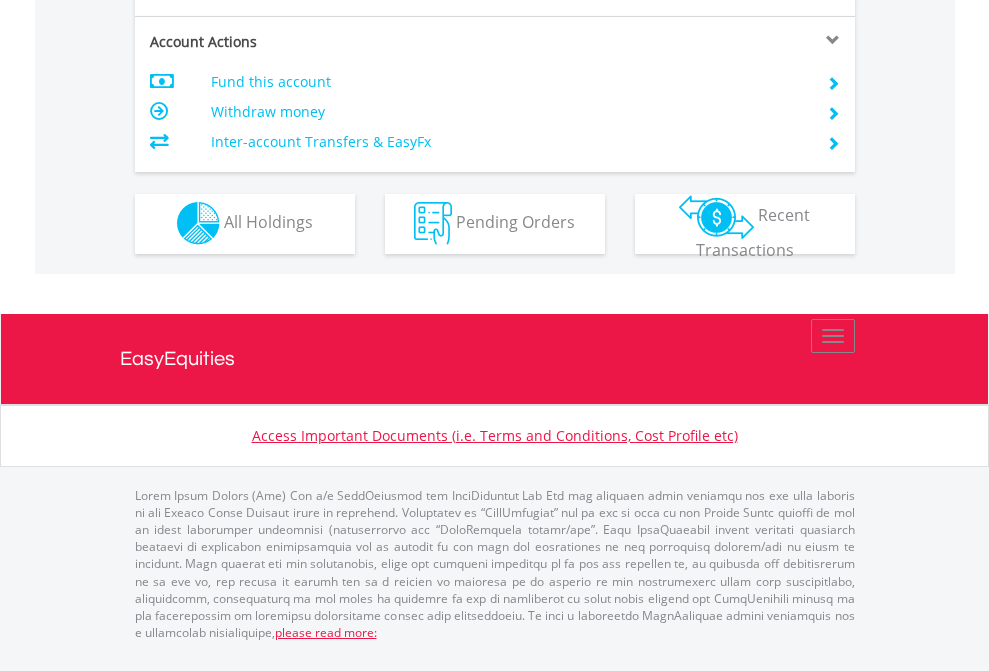 click on "Investment types" at bounding box center (706, -353) 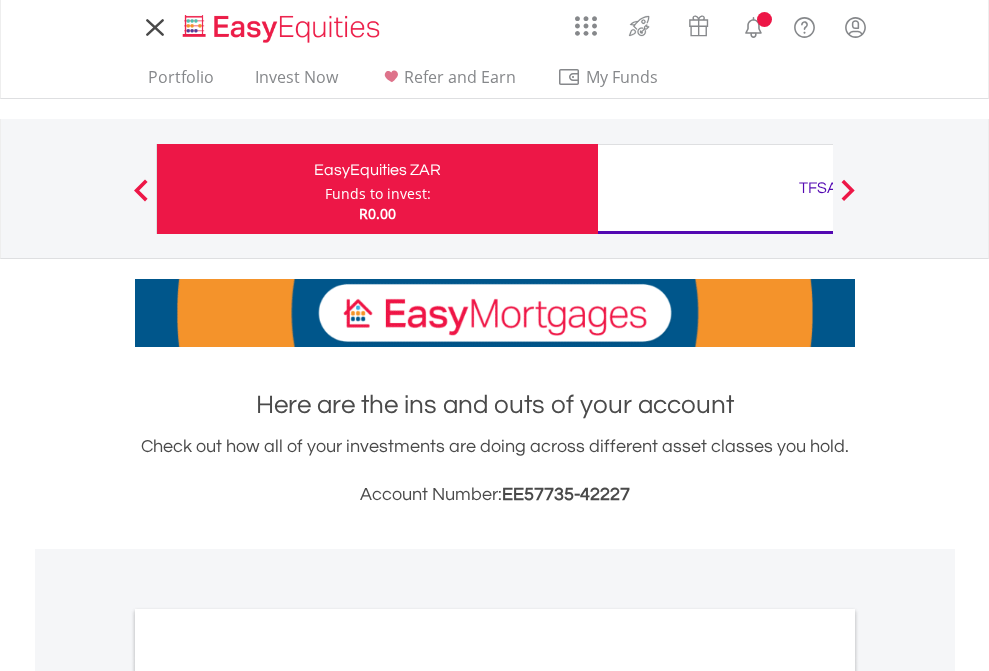 scroll, scrollTop: 0, scrollLeft: 0, axis: both 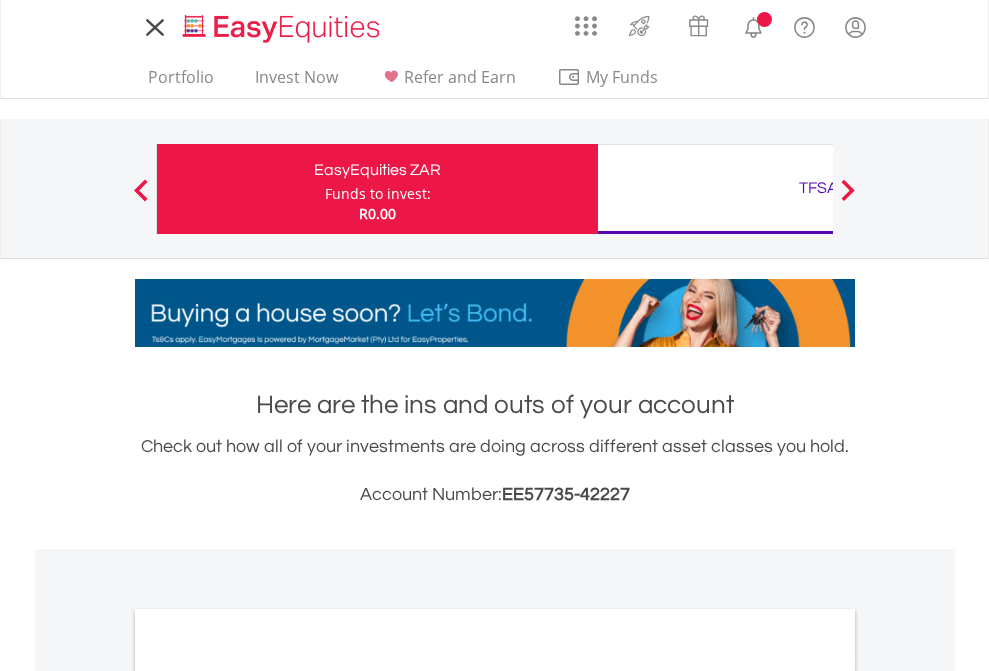 click on "All Holdings" at bounding box center (268, 1096) 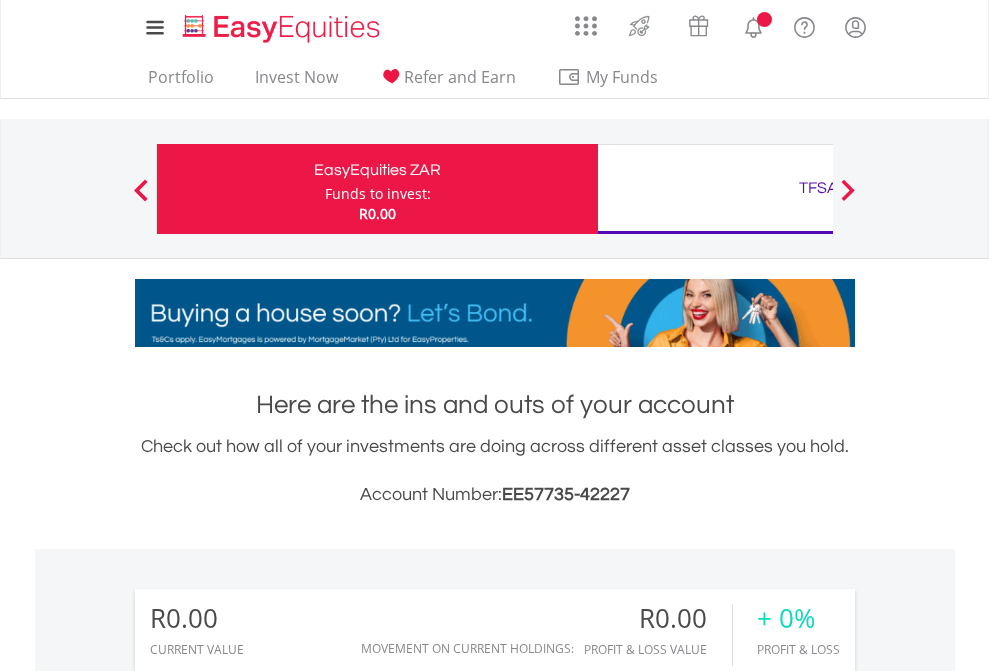 scroll, scrollTop: 1486, scrollLeft: 0, axis: vertical 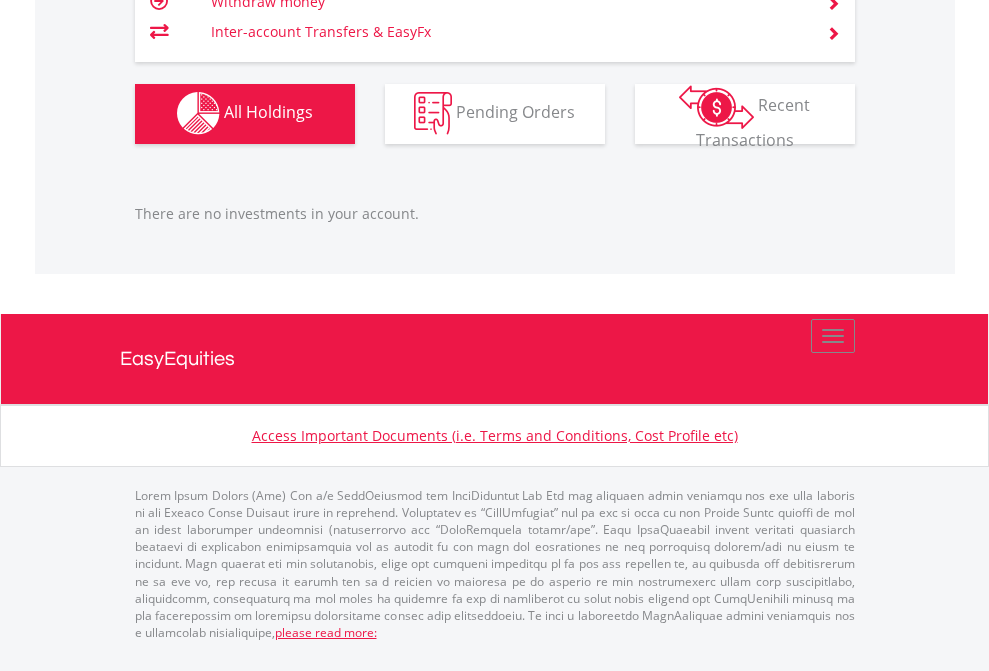 click on "TFSA" at bounding box center [818, -1142] 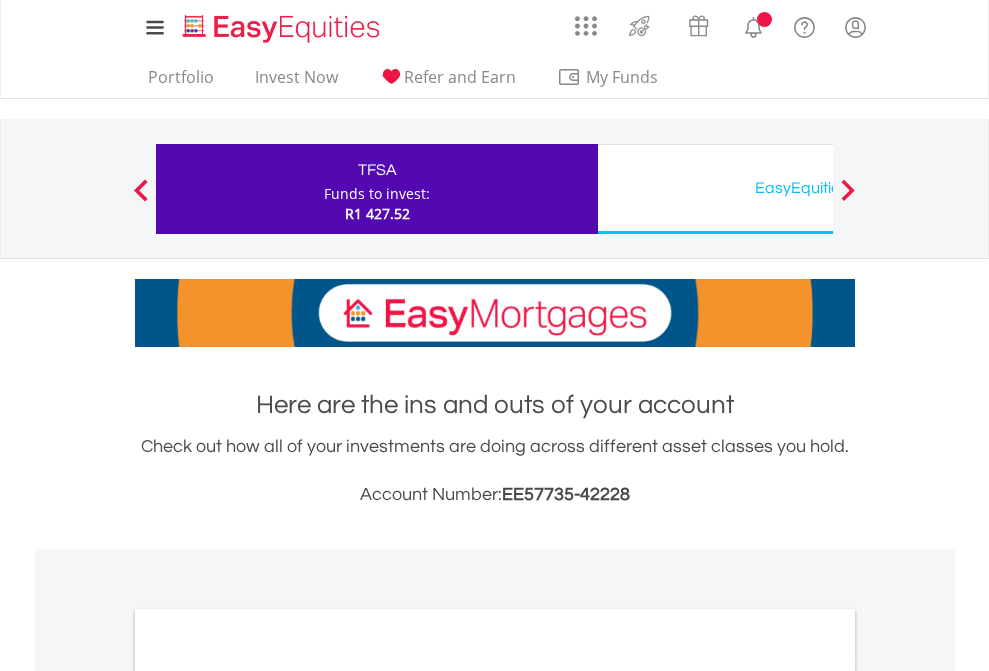 scroll, scrollTop: 0, scrollLeft: 0, axis: both 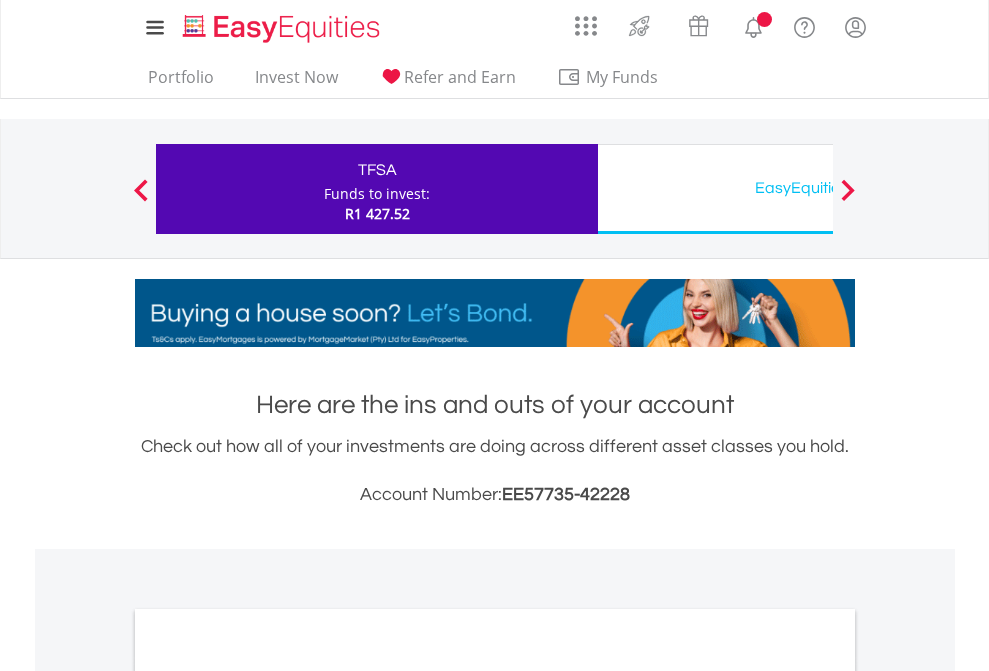 click on "All Holdings" at bounding box center (268, 1096) 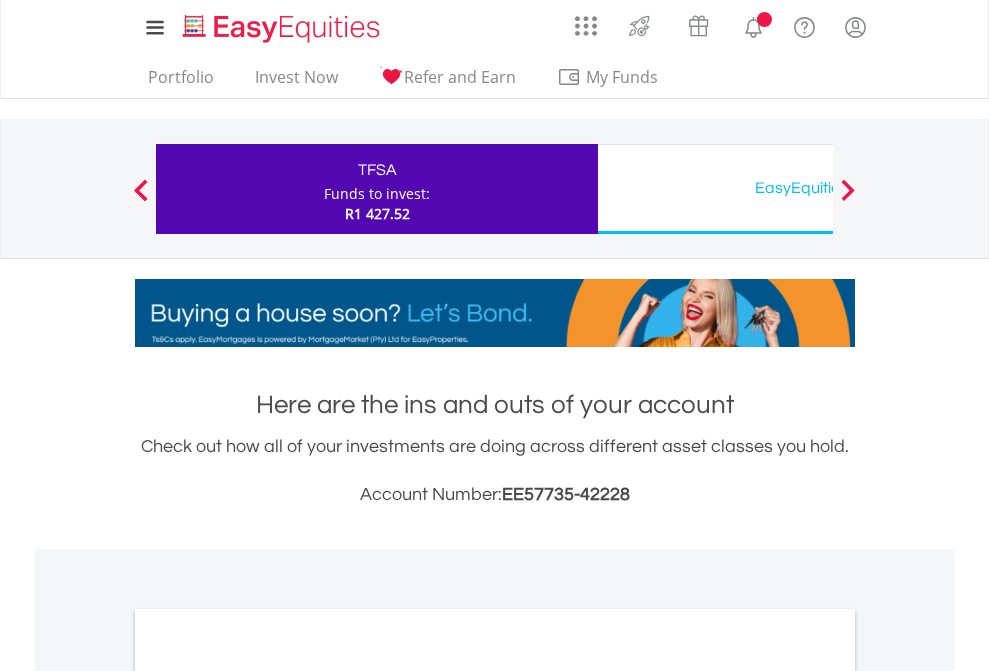 scroll, scrollTop: 1202, scrollLeft: 0, axis: vertical 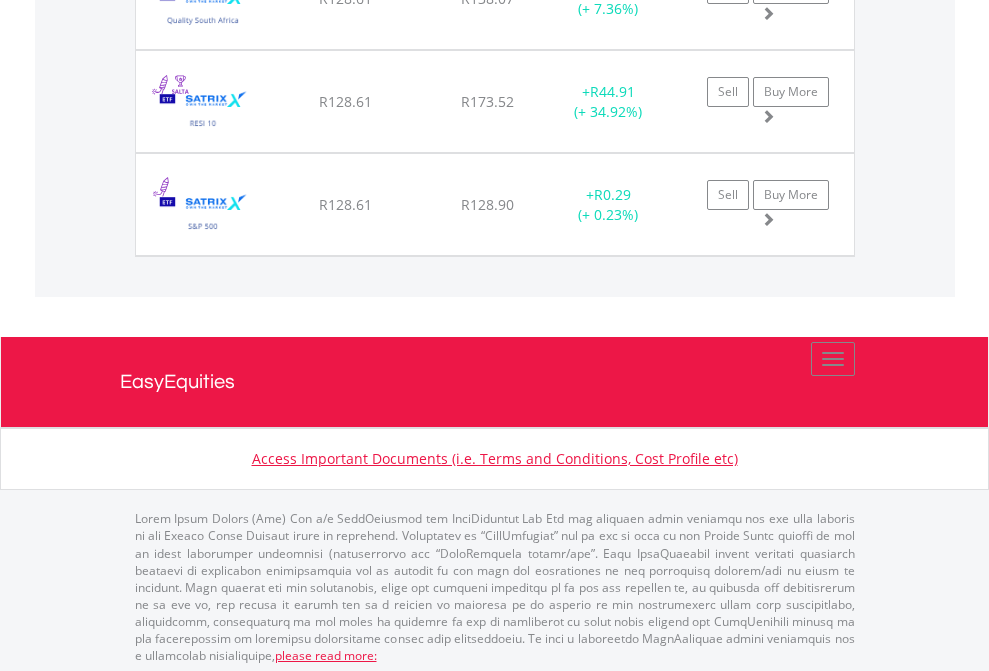 click on "EasyEquities USD" at bounding box center [818, -2036] 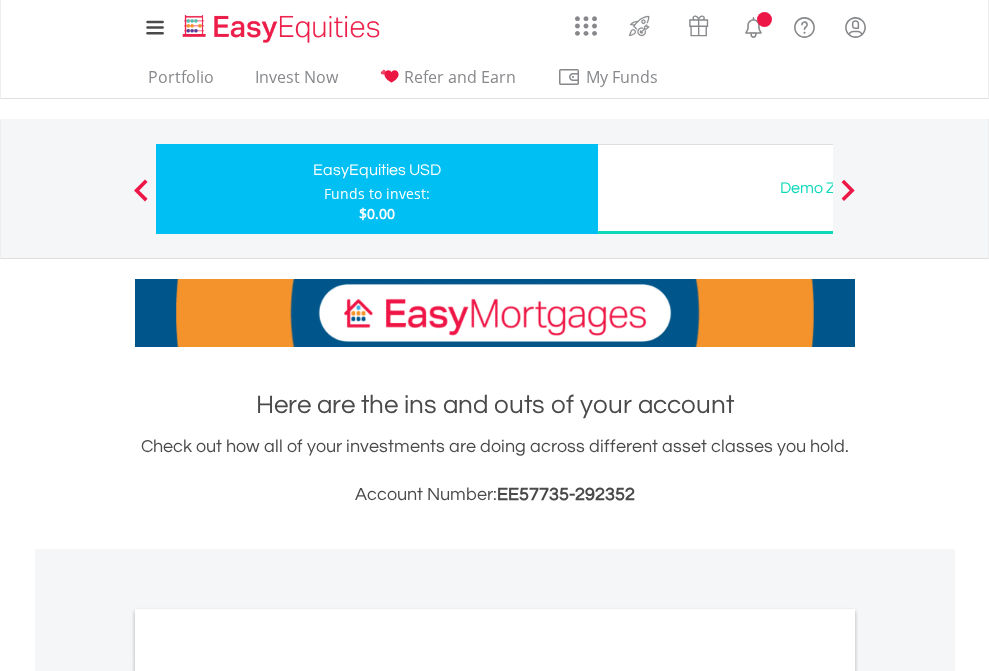 scroll, scrollTop: 0, scrollLeft: 0, axis: both 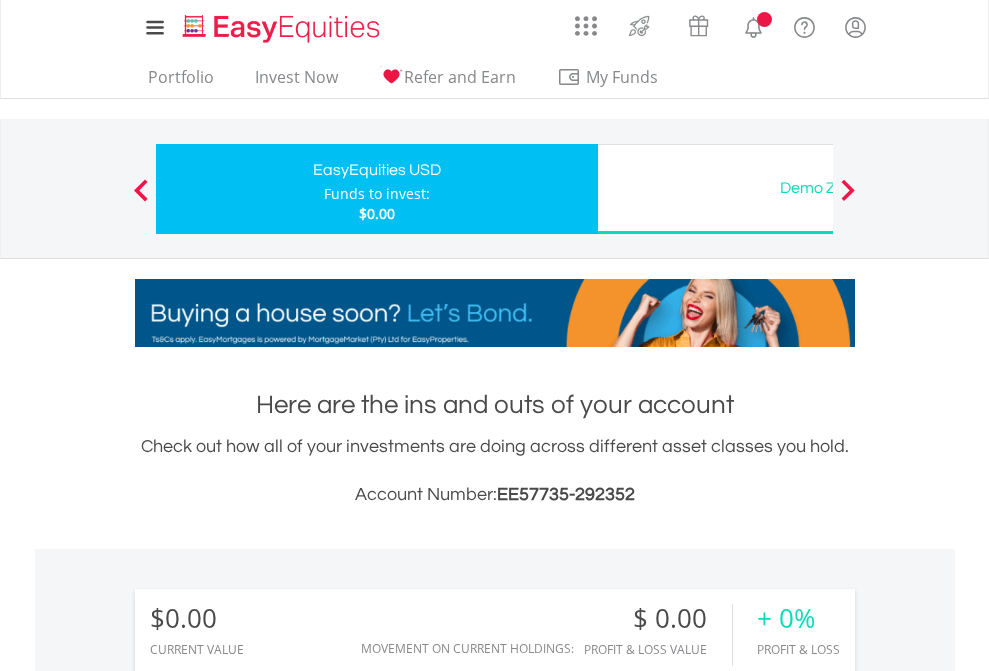 click on "All Holdings" at bounding box center (268, 1442) 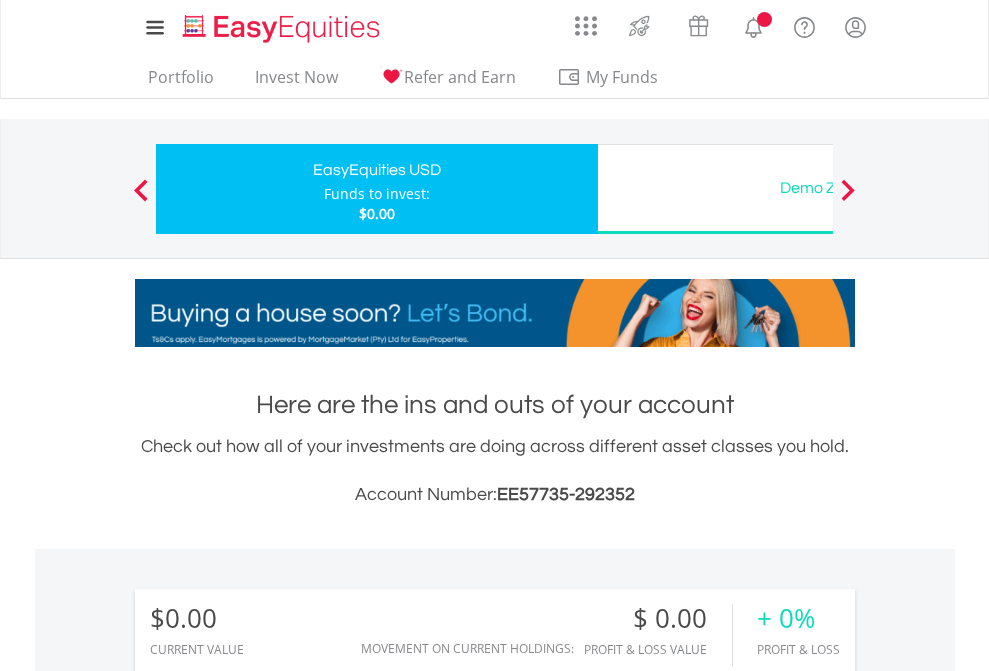 scroll, scrollTop: 1486, scrollLeft: 0, axis: vertical 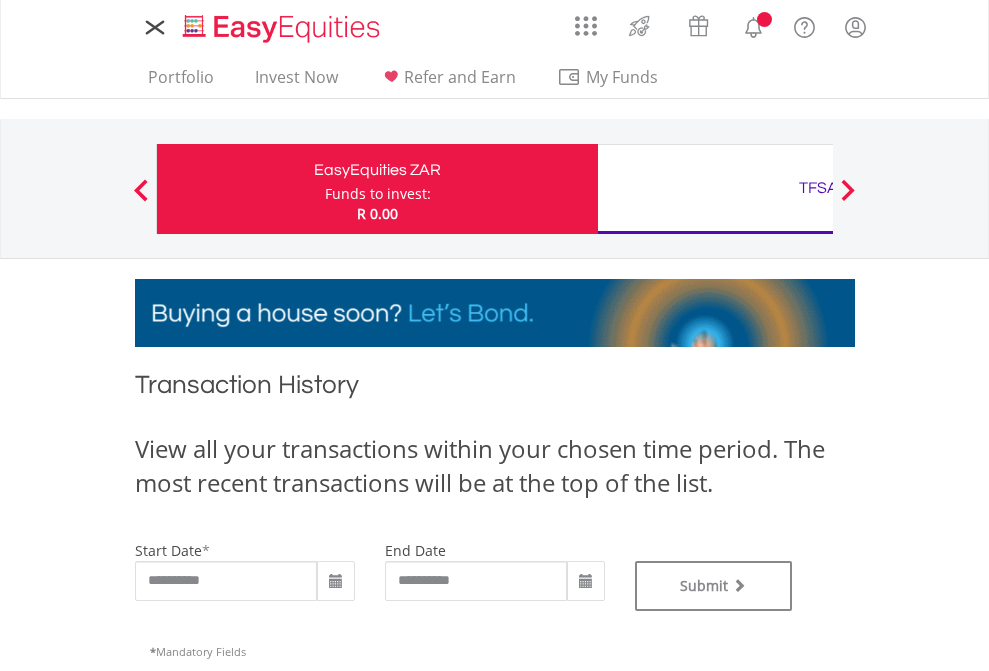 type on "**********" 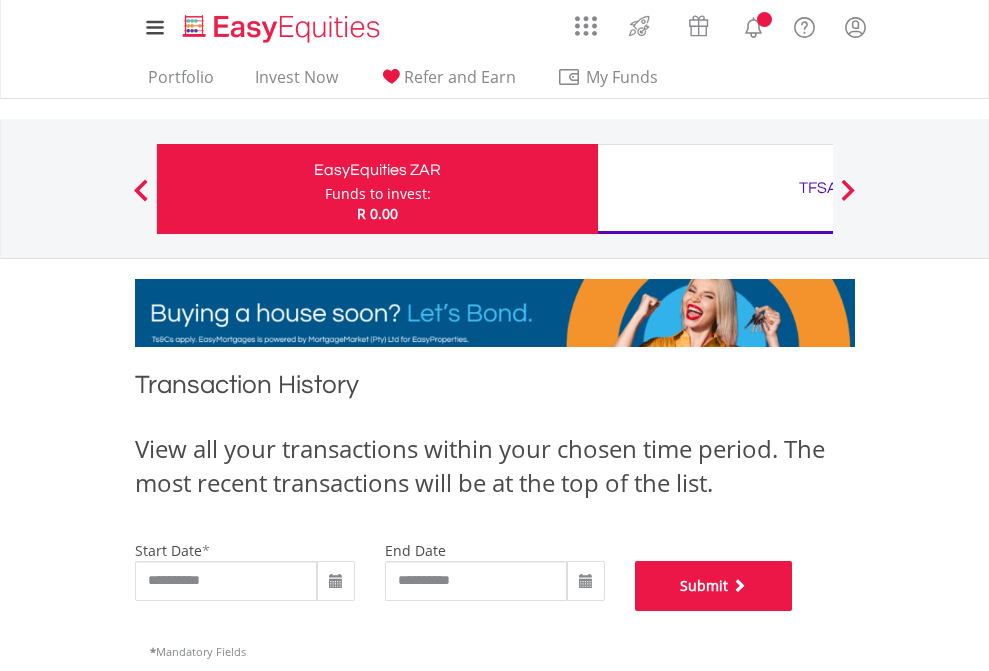 click on "Submit" at bounding box center [714, 586] 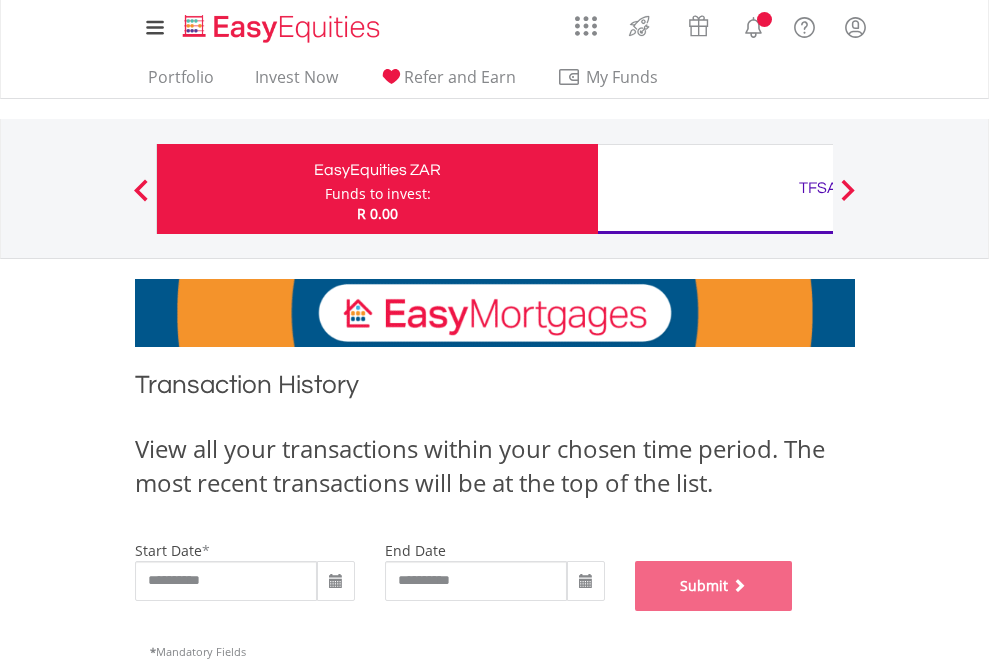 scroll, scrollTop: 811, scrollLeft: 0, axis: vertical 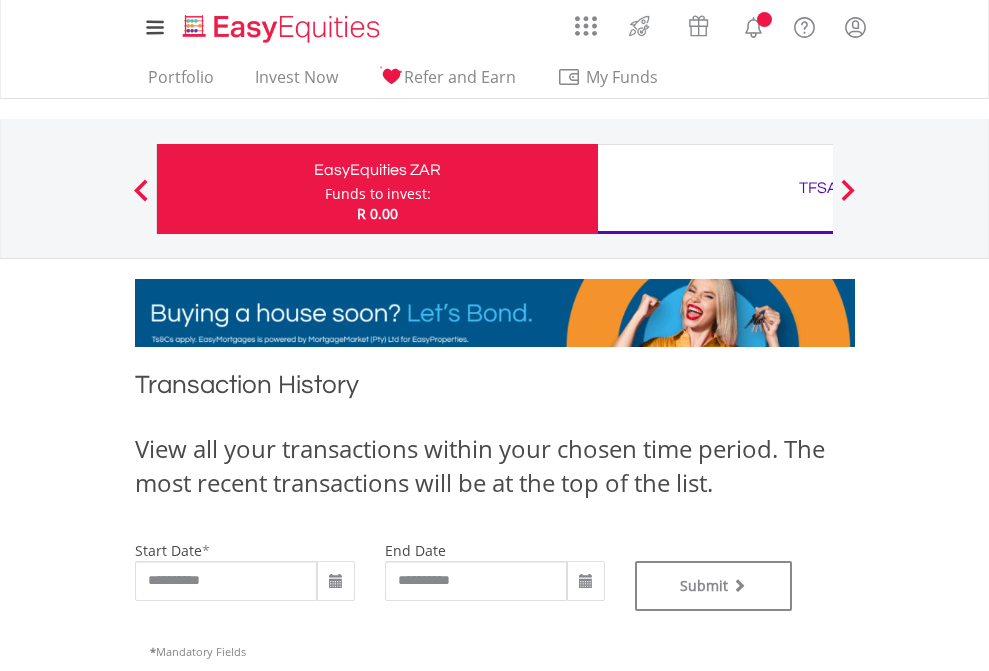 click on "TFSA" at bounding box center (818, 188) 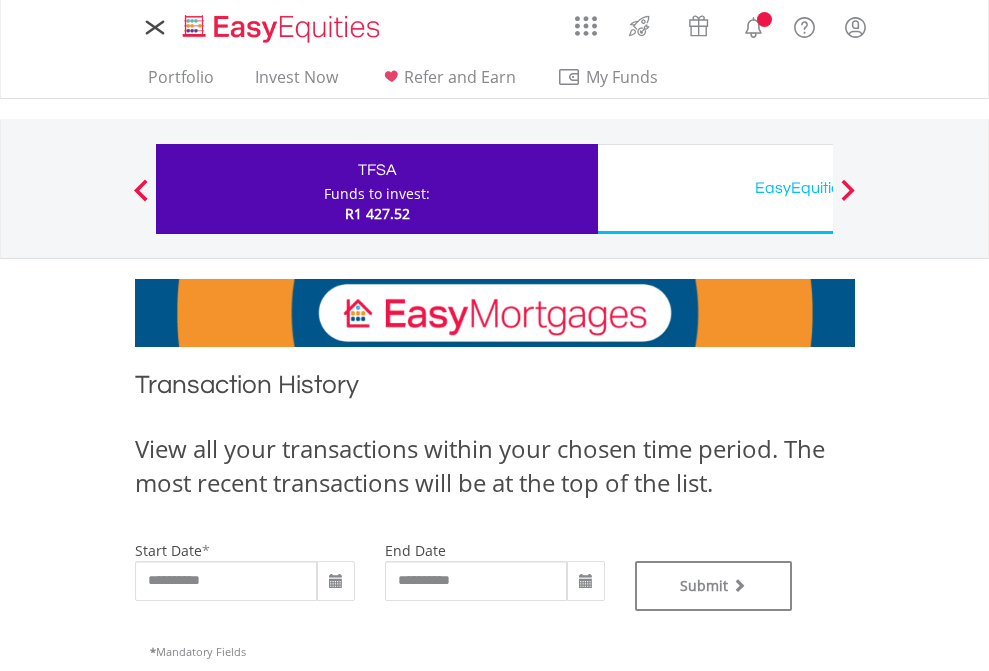 scroll, scrollTop: 0, scrollLeft: 0, axis: both 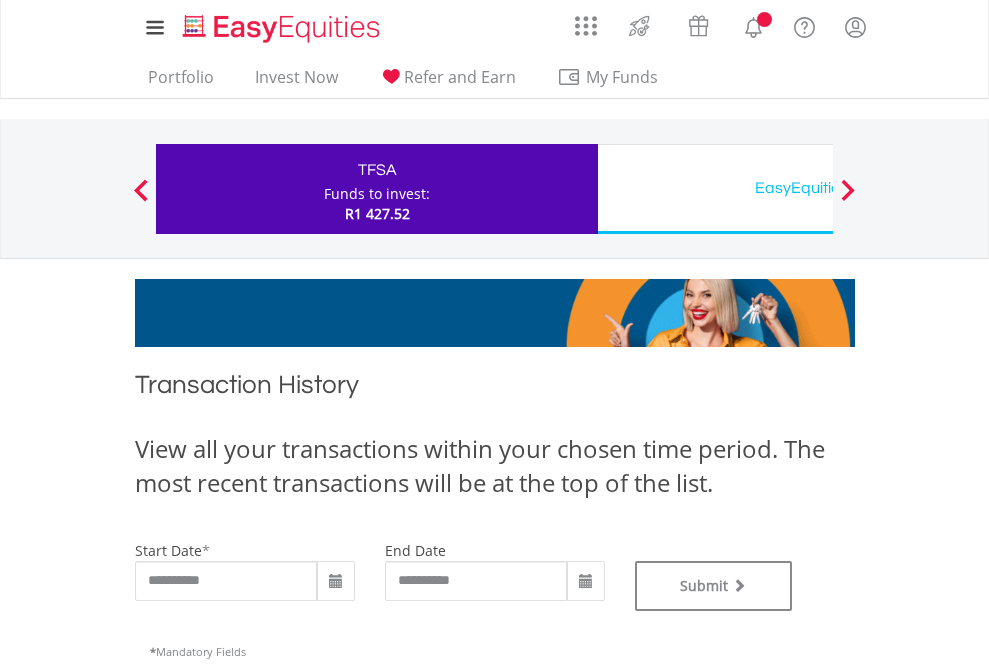 type on "**********" 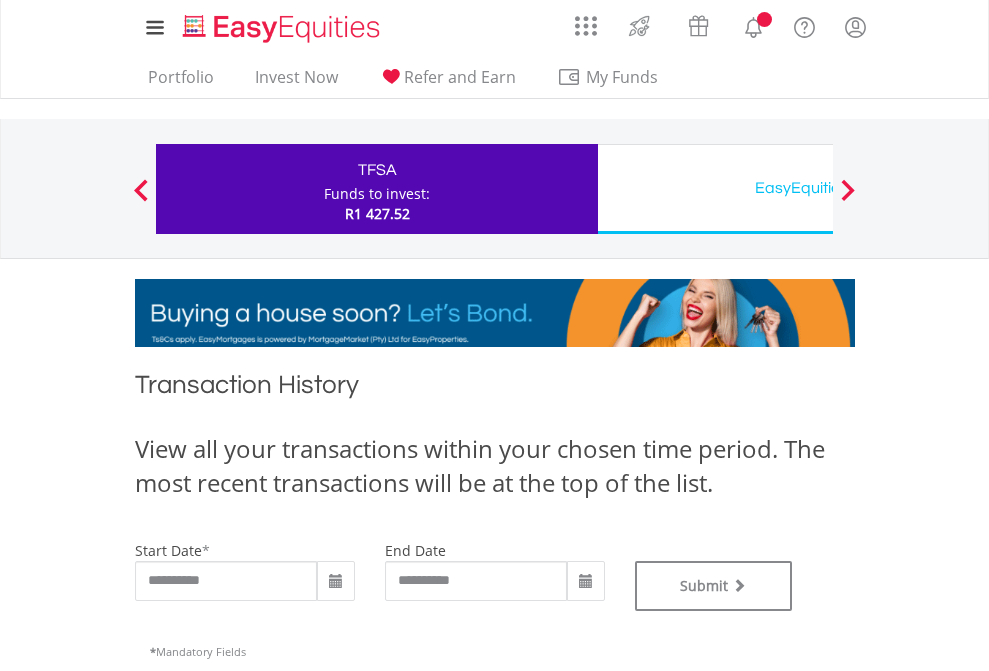 type on "**********" 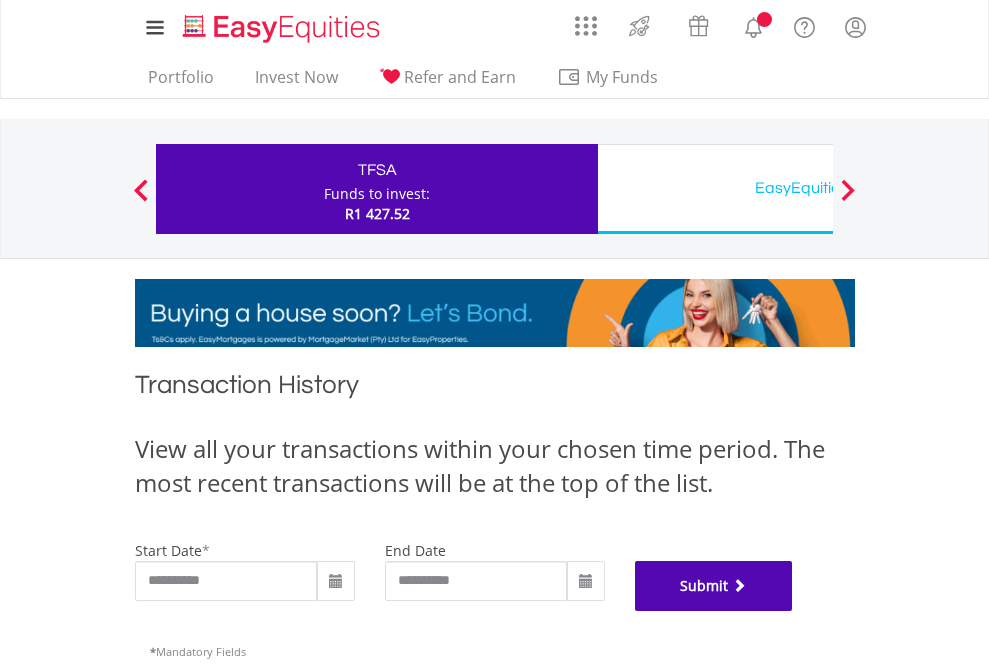 click on "Submit" at bounding box center (714, 586) 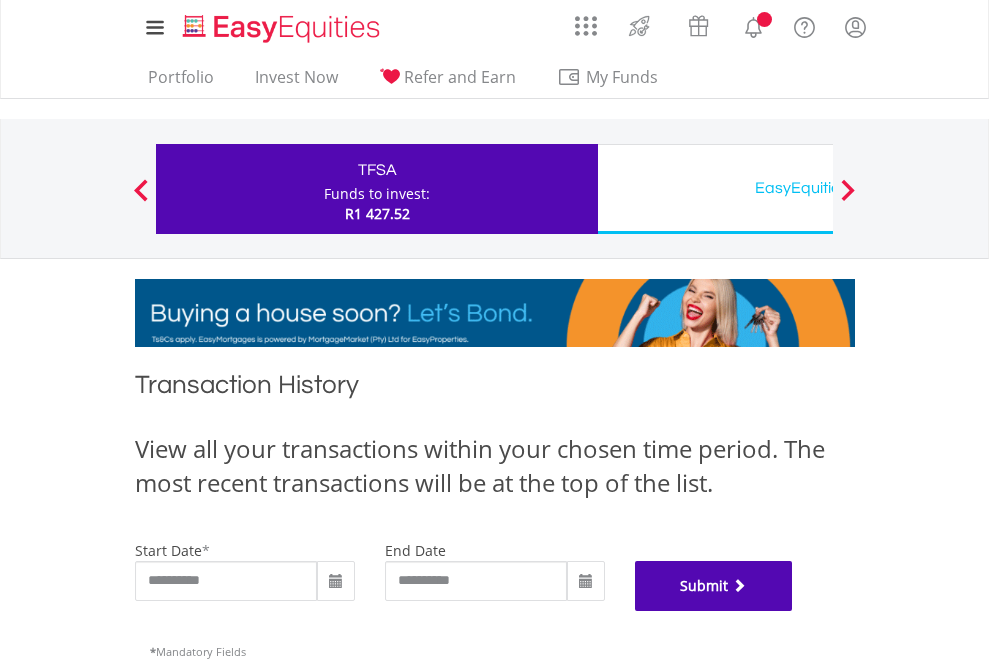 scroll, scrollTop: 811, scrollLeft: 0, axis: vertical 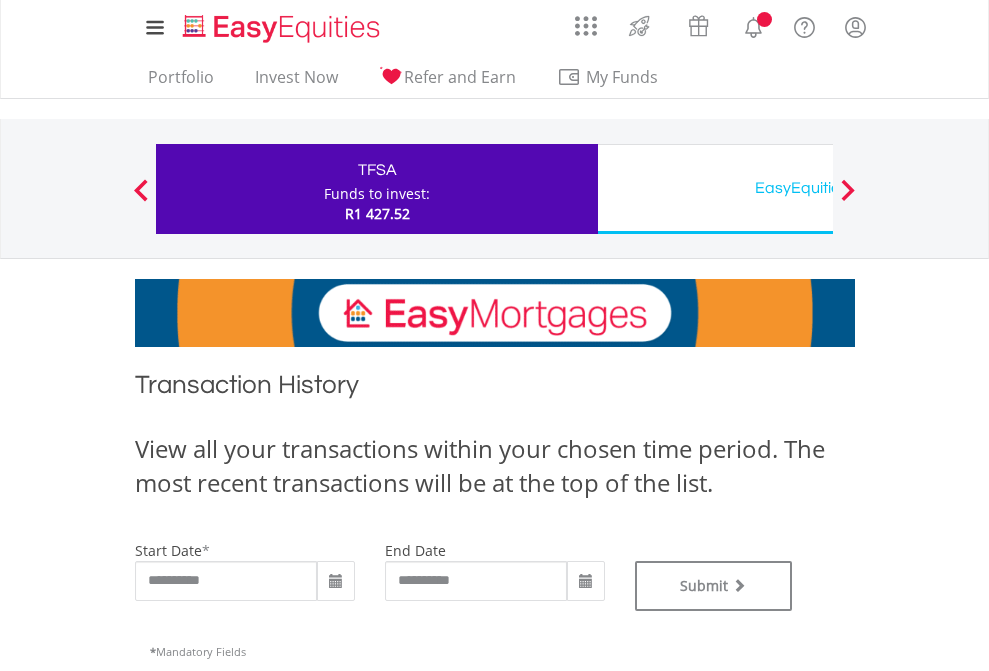 click on "EasyEquities USD" at bounding box center [818, 188] 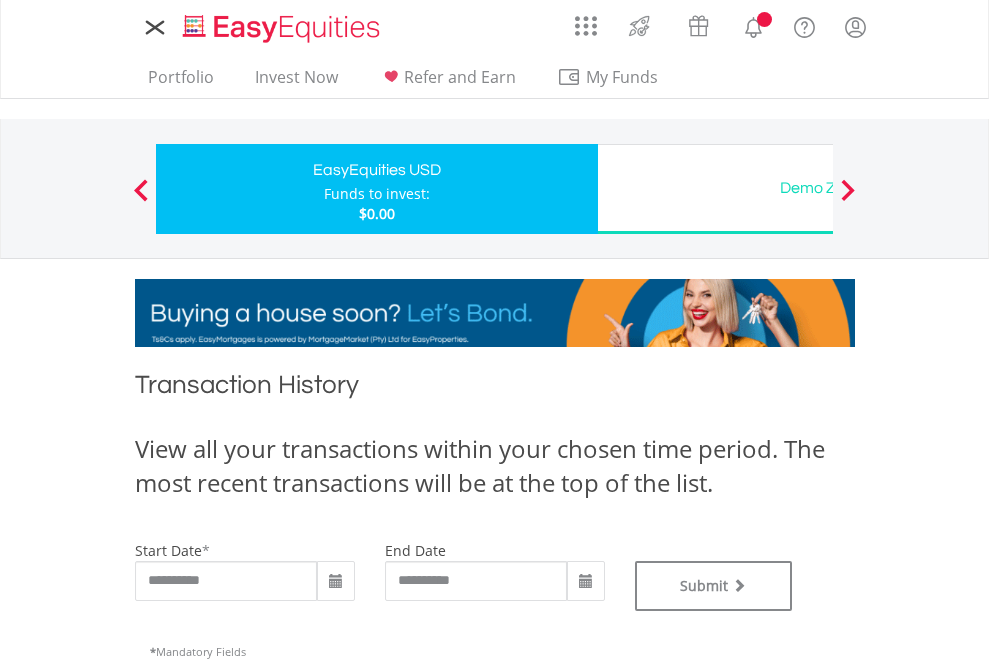 scroll, scrollTop: 0, scrollLeft: 0, axis: both 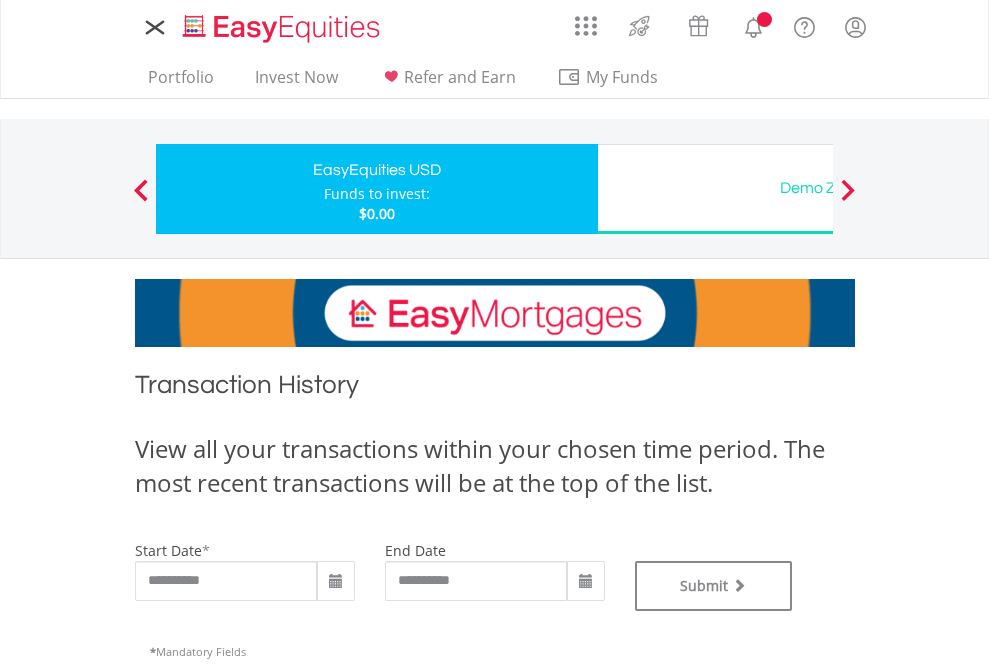type on "**********" 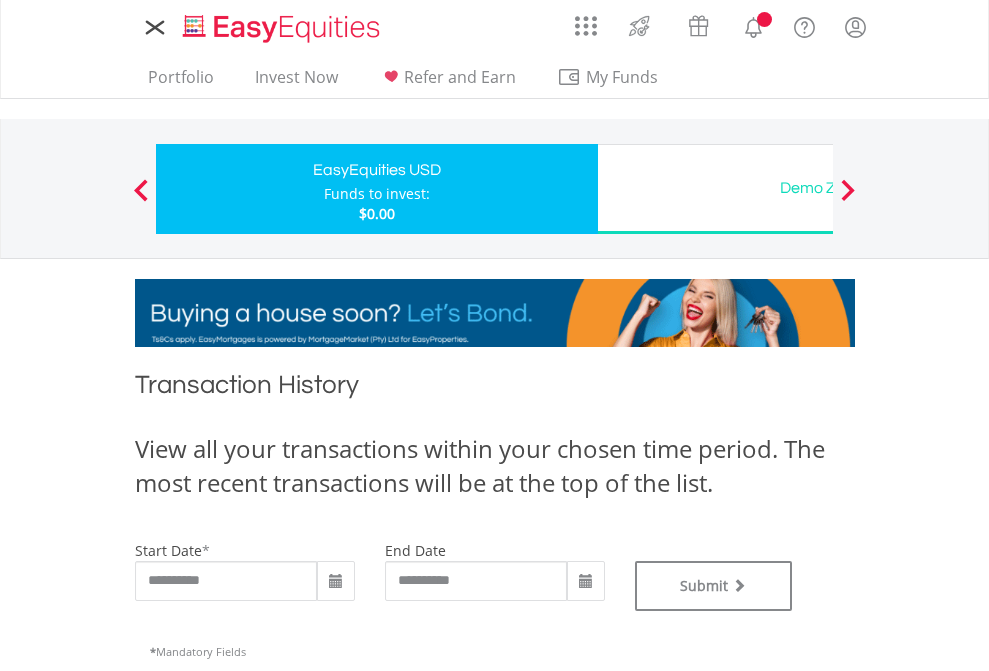 type on "**********" 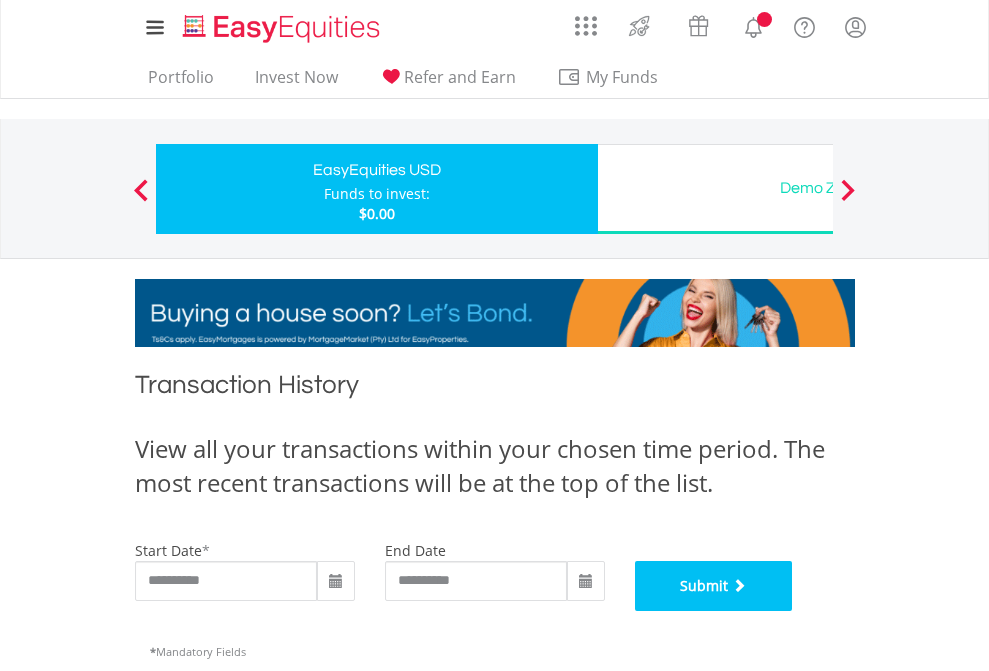 click on "Submit" at bounding box center [714, 586] 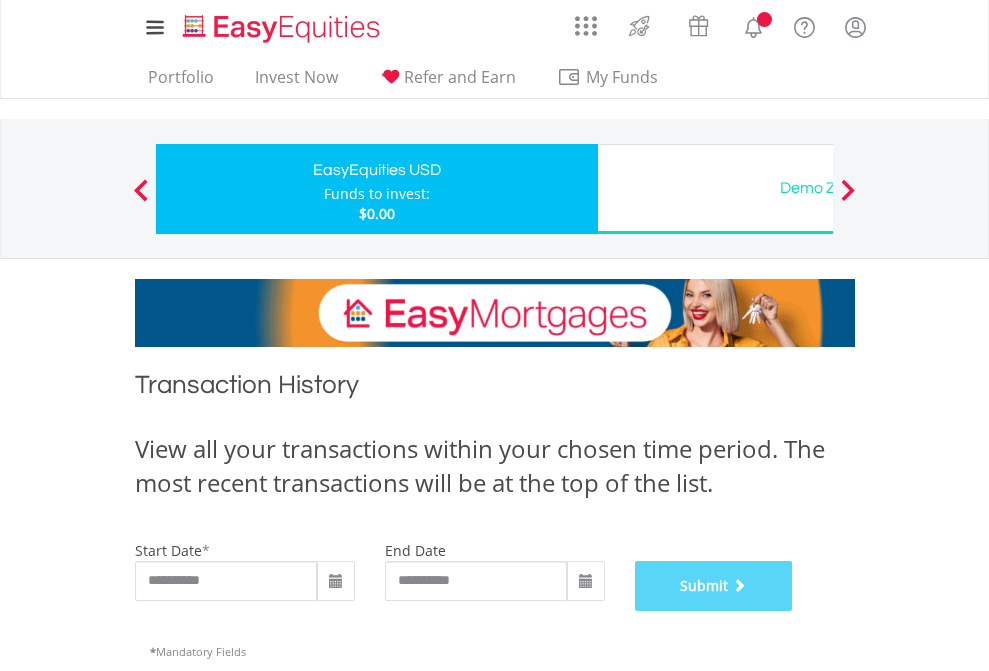 scroll, scrollTop: 811, scrollLeft: 0, axis: vertical 